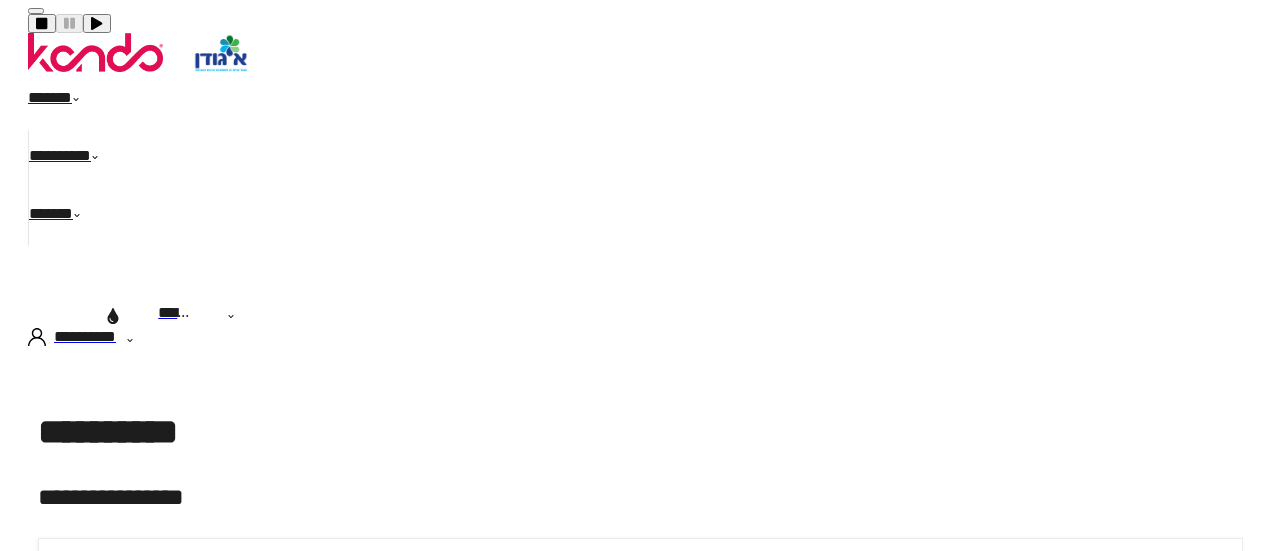 scroll, scrollTop: 0, scrollLeft: 0, axis: both 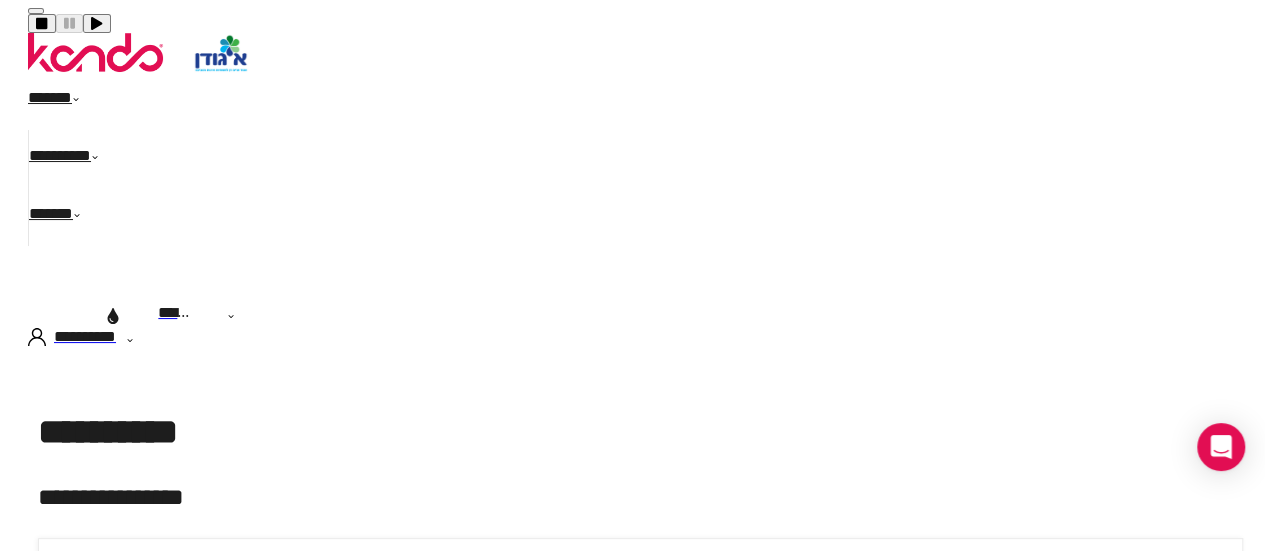 click on "******" at bounding box center (65, 101) 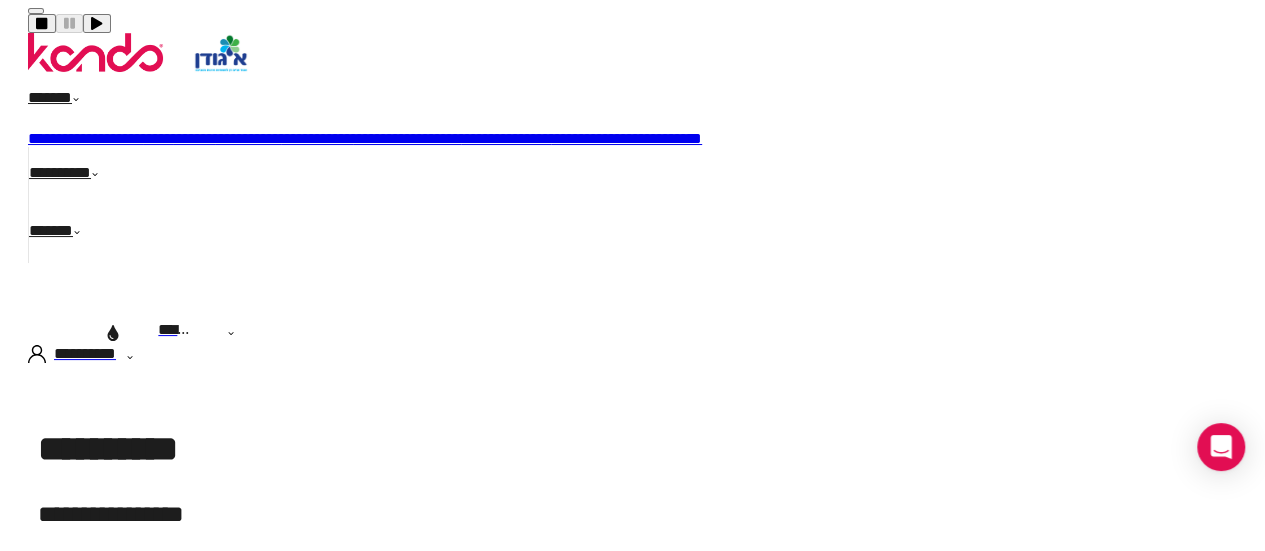 click on "**********" at bounding box center [407, 138] 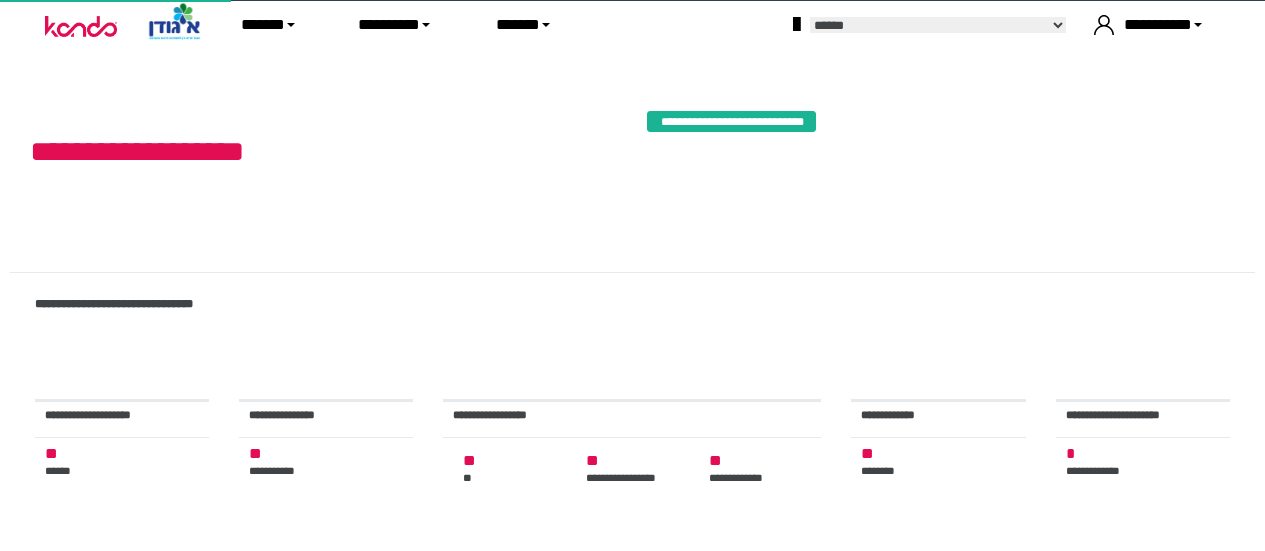 scroll, scrollTop: 0, scrollLeft: 0, axis: both 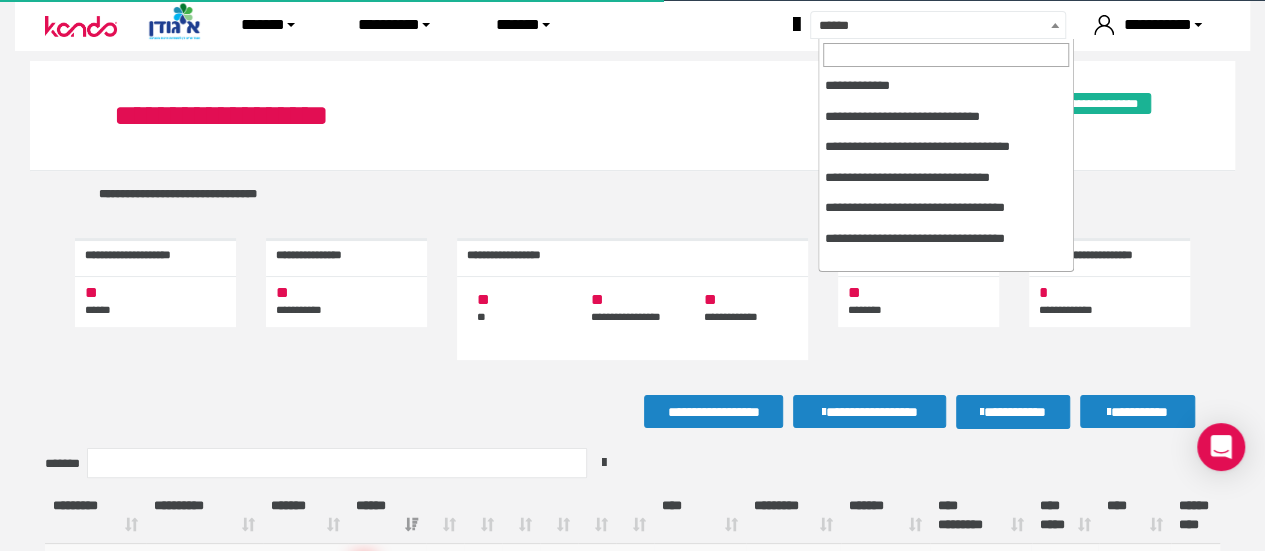 click on "******" at bounding box center [961, 26] 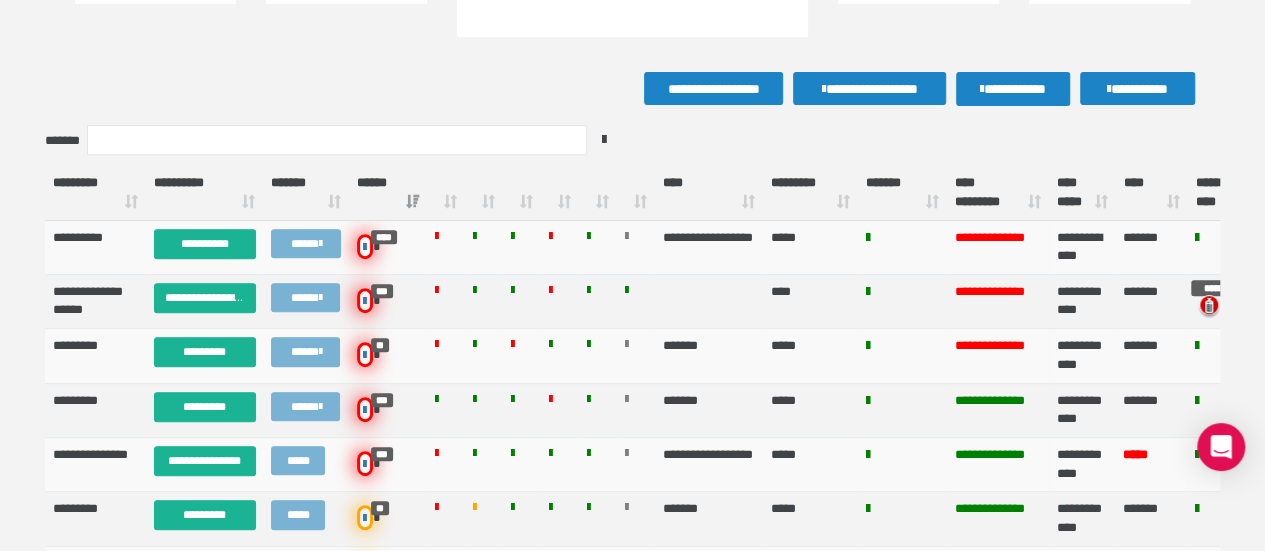 scroll, scrollTop: 324, scrollLeft: 0, axis: vertical 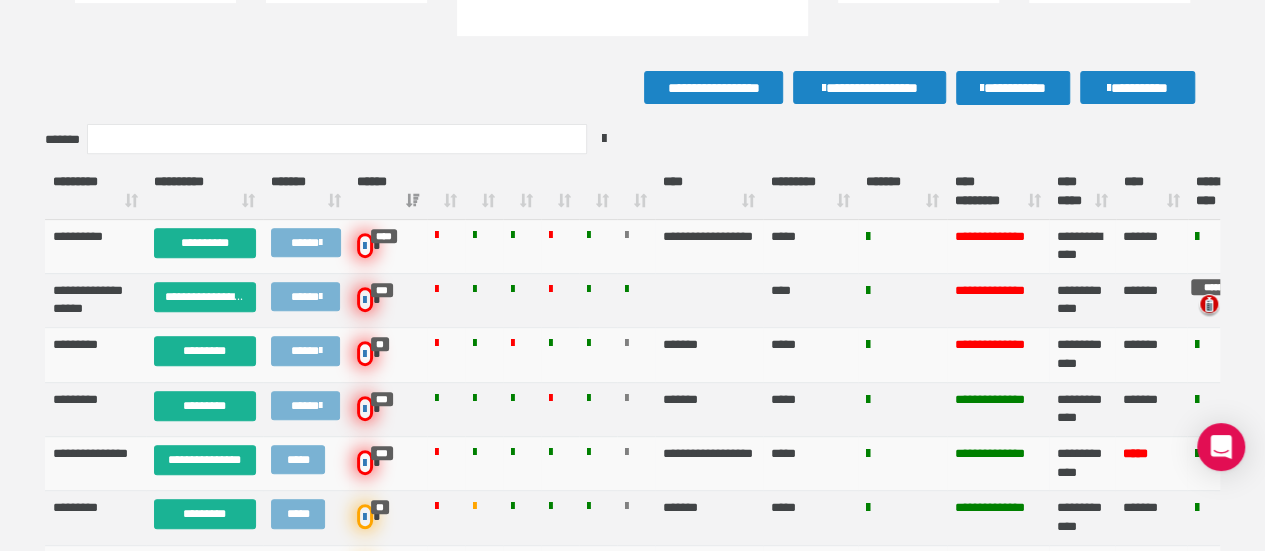 click on "**** *********" at bounding box center [998, 192] 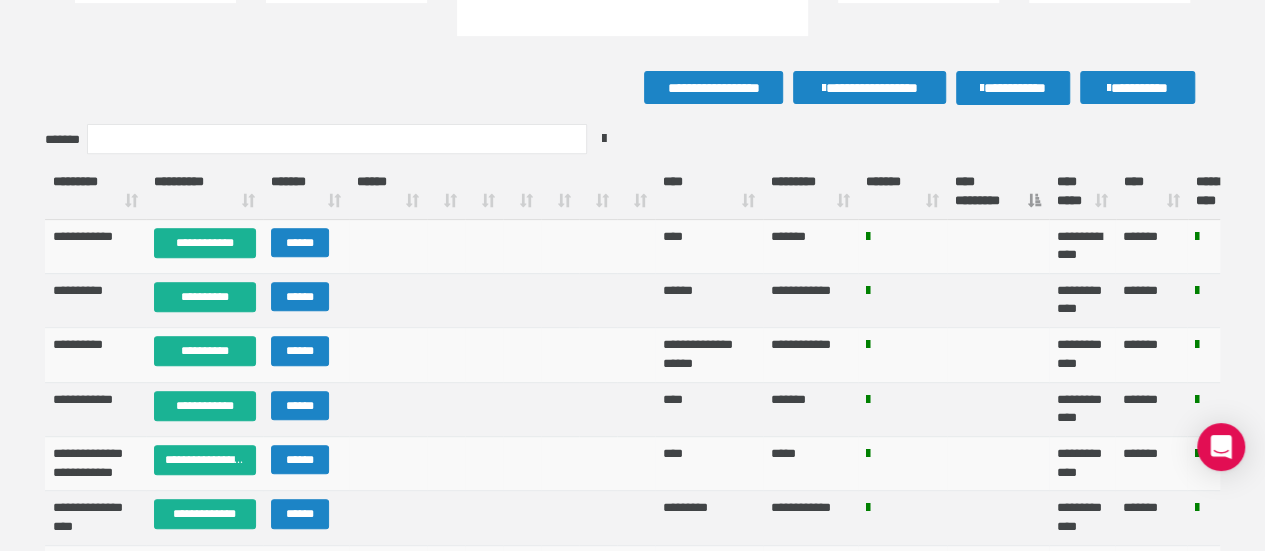 click on "**** *********" at bounding box center [998, 192] 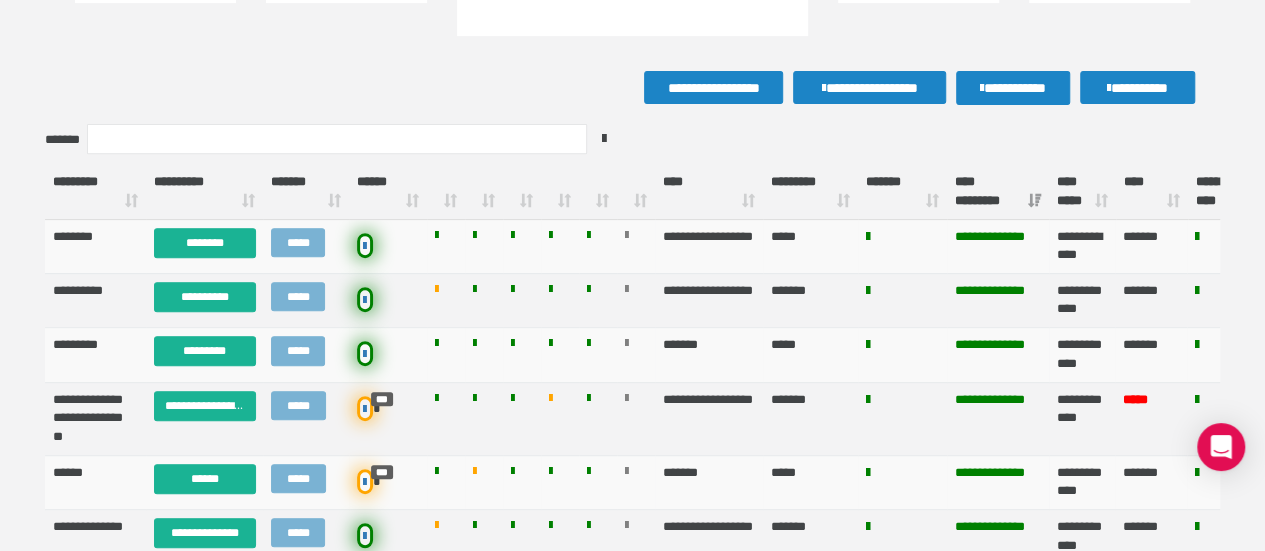 click on "**** *********" at bounding box center (998, 192) 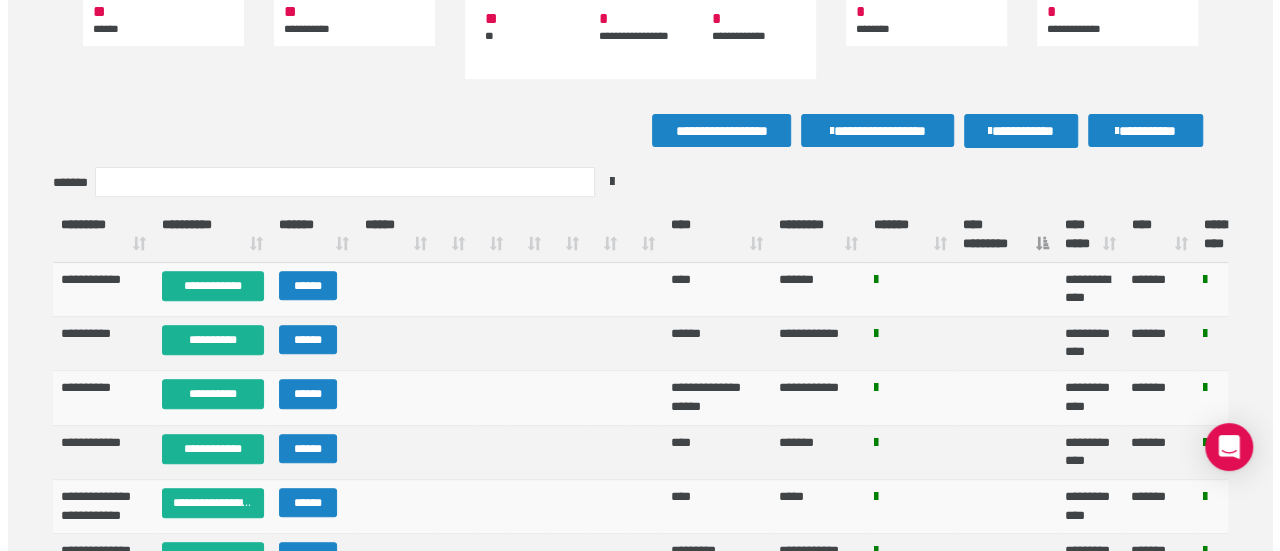 scroll, scrollTop: 265, scrollLeft: 0, axis: vertical 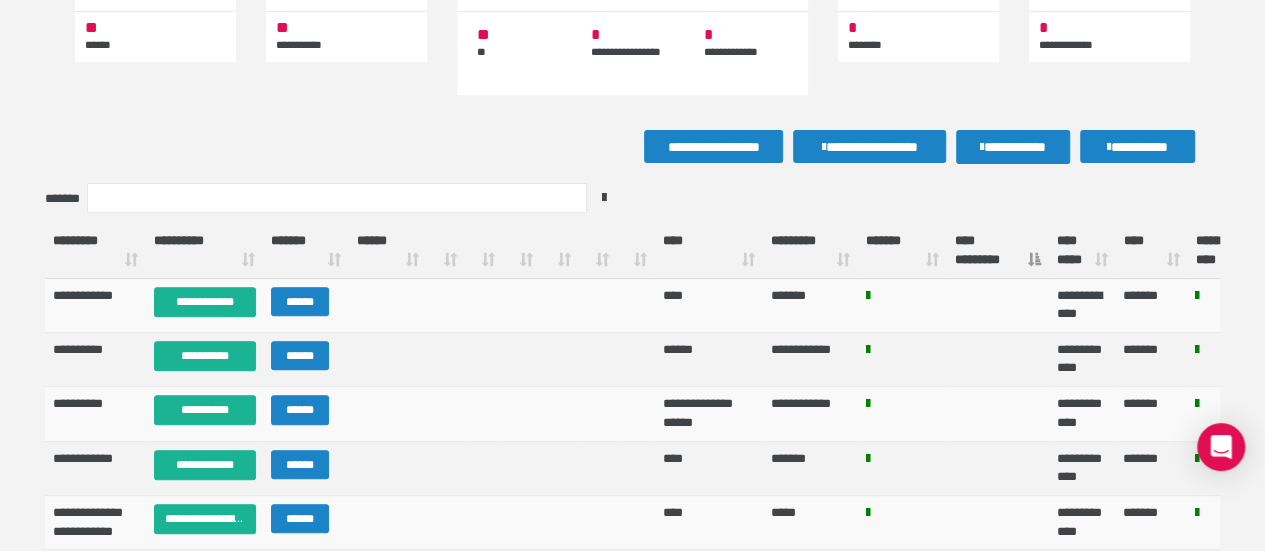click on "**** *****" at bounding box center [1082, 251] 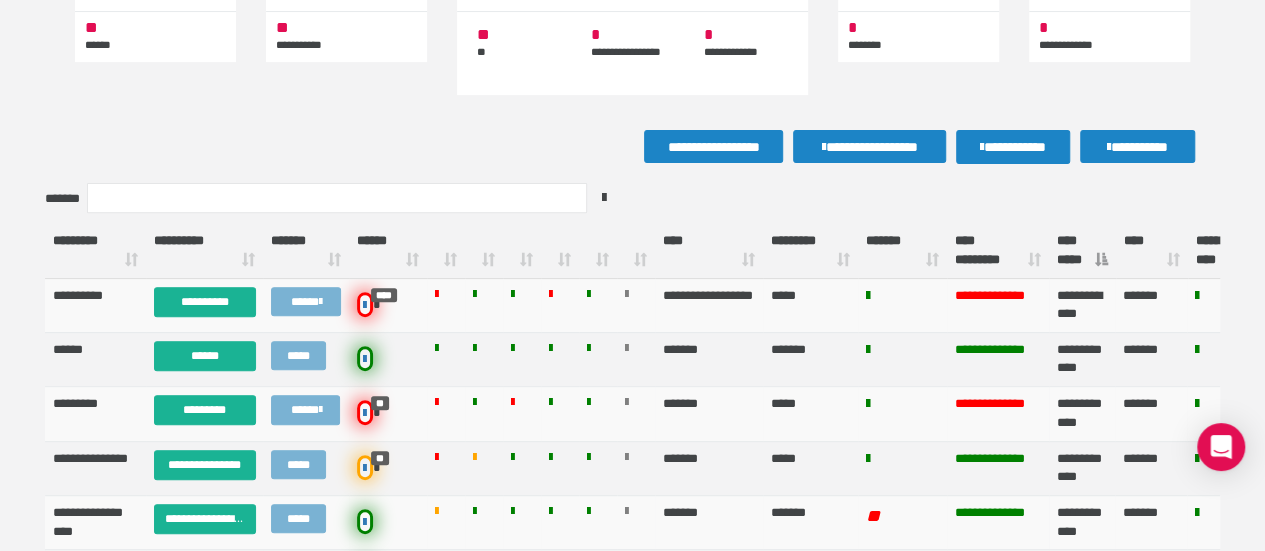 click on "**** *****" at bounding box center (1082, 251) 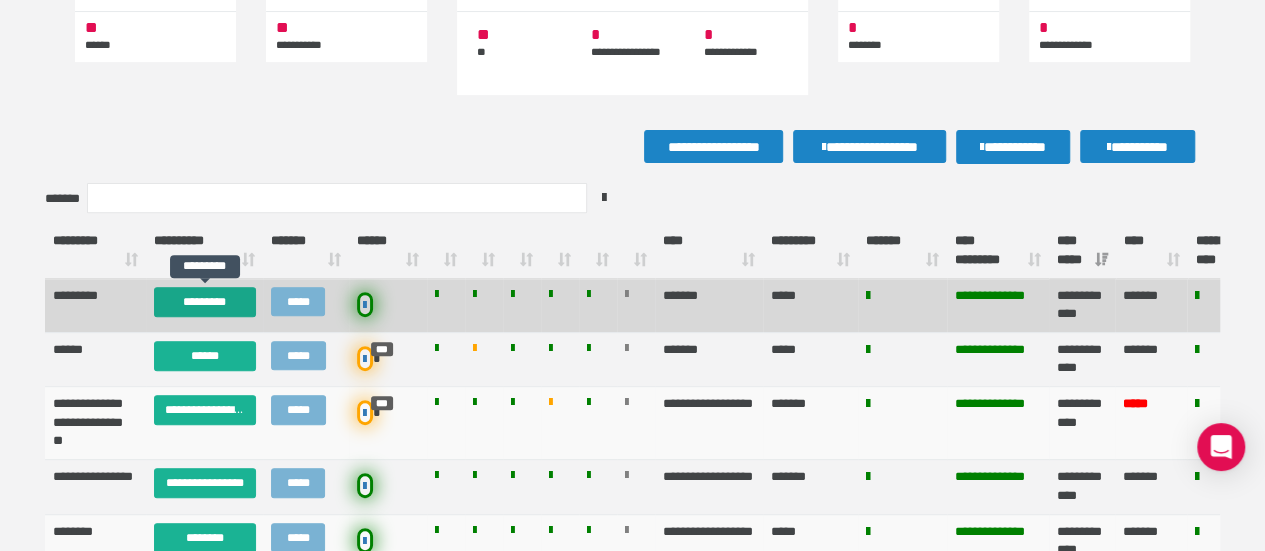 click on "*********" at bounding box center [205, 302] 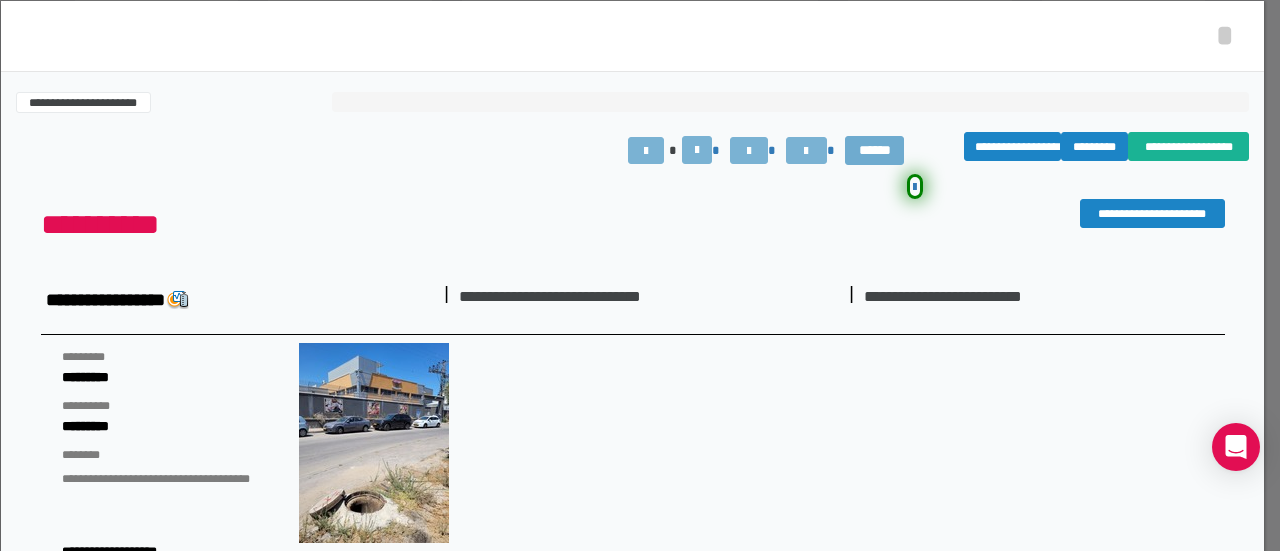 click on "******" at bounding box center [874, 151] 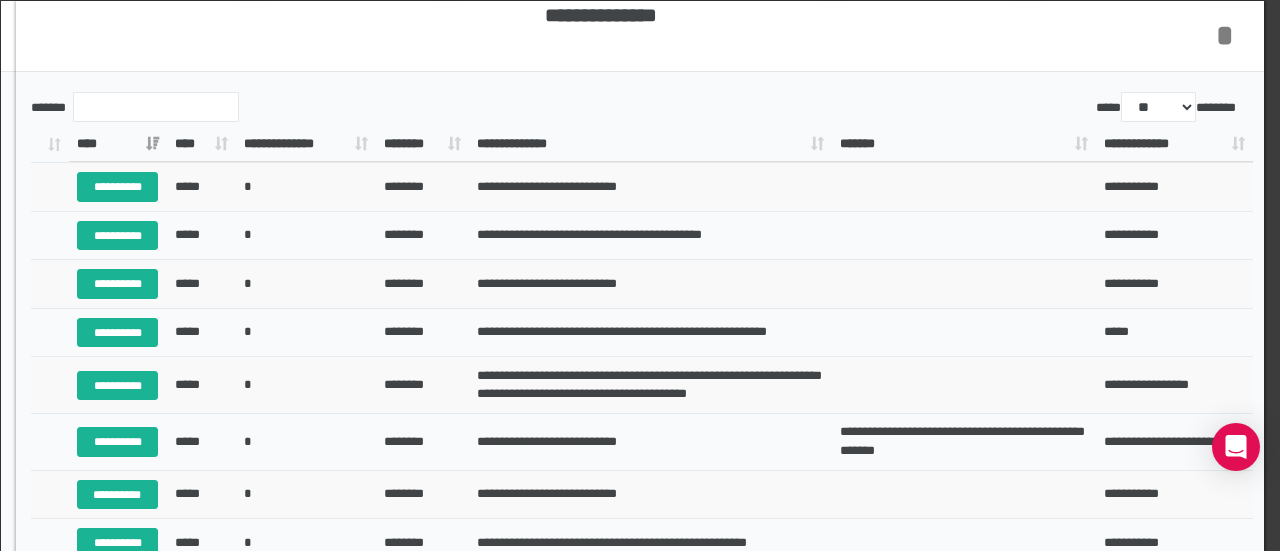 click on "*" at bounding box center [1225, 35] 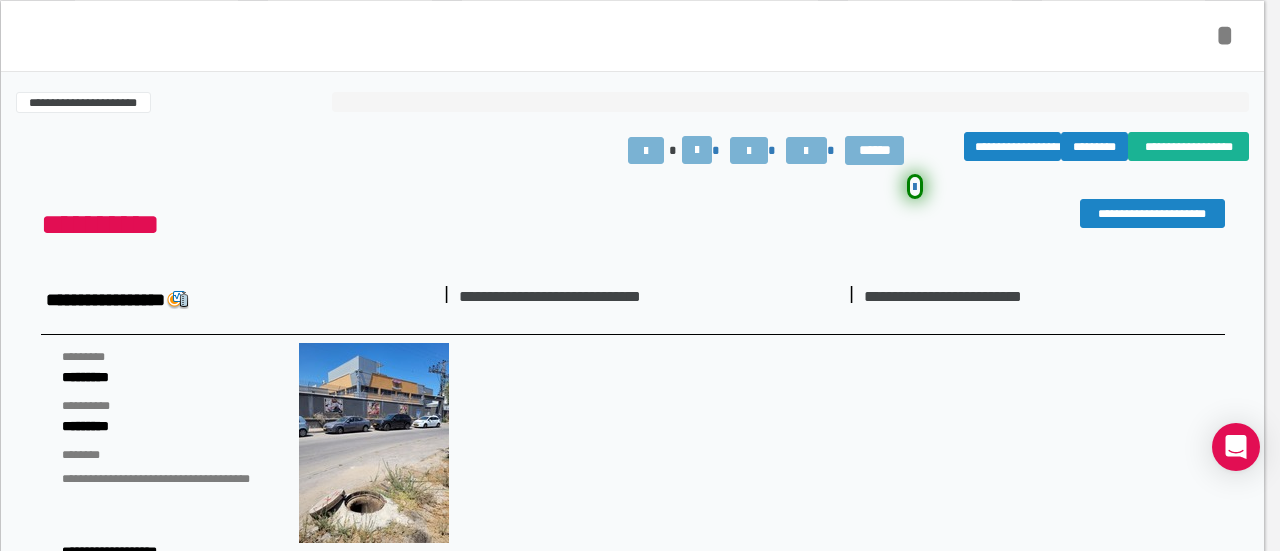 click on "*" at bounding box center (1225, 35) 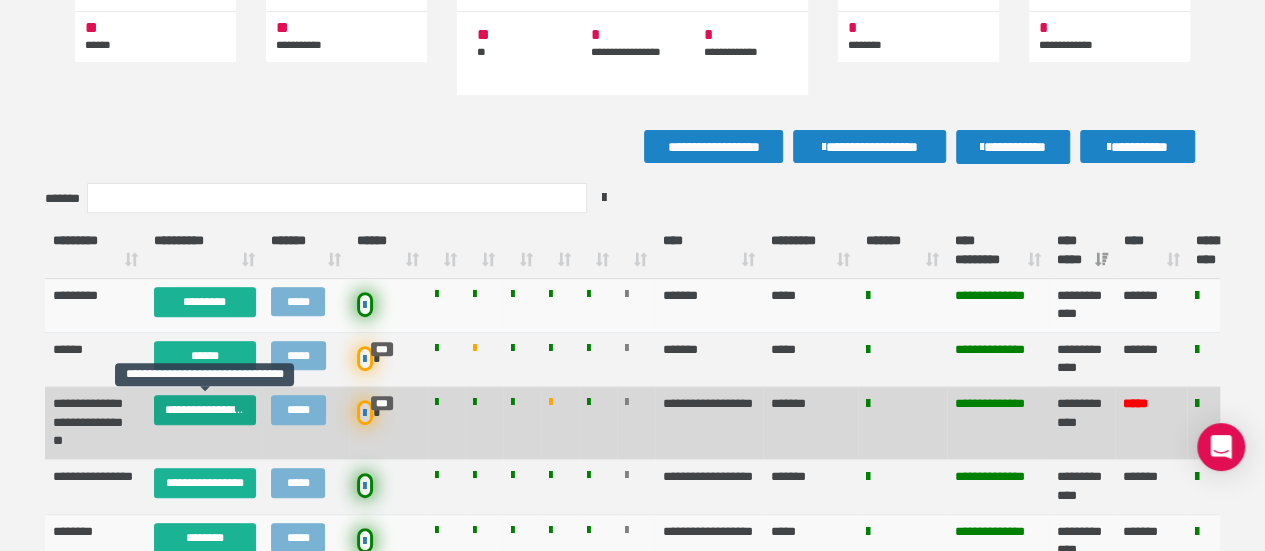 click on "**********" at bounding box center (205, 410) 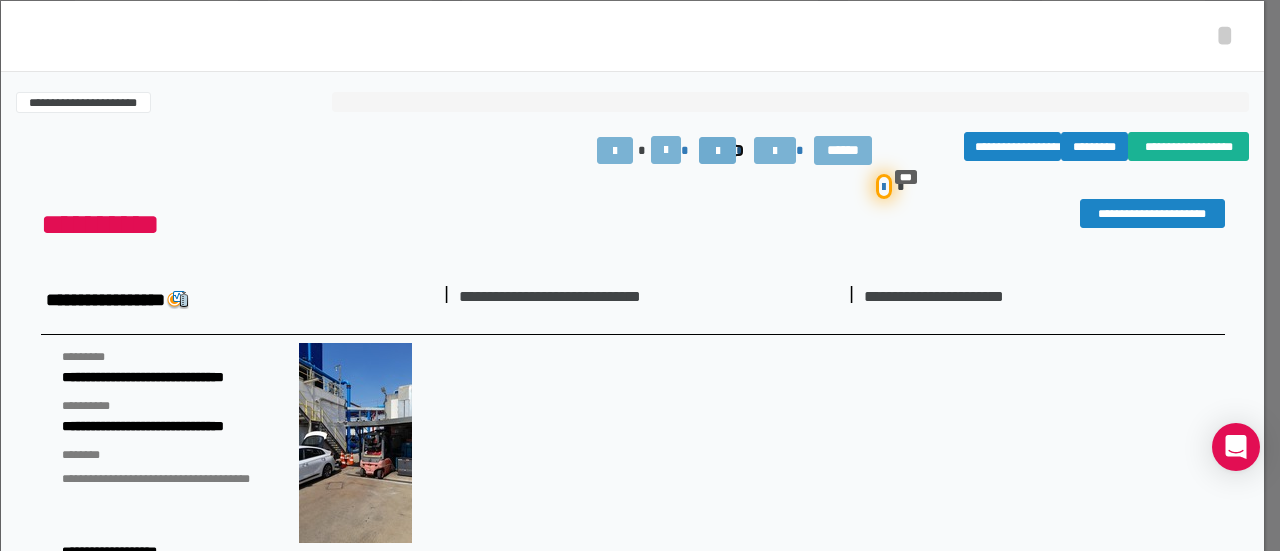 click at bounding box center (717, 150) 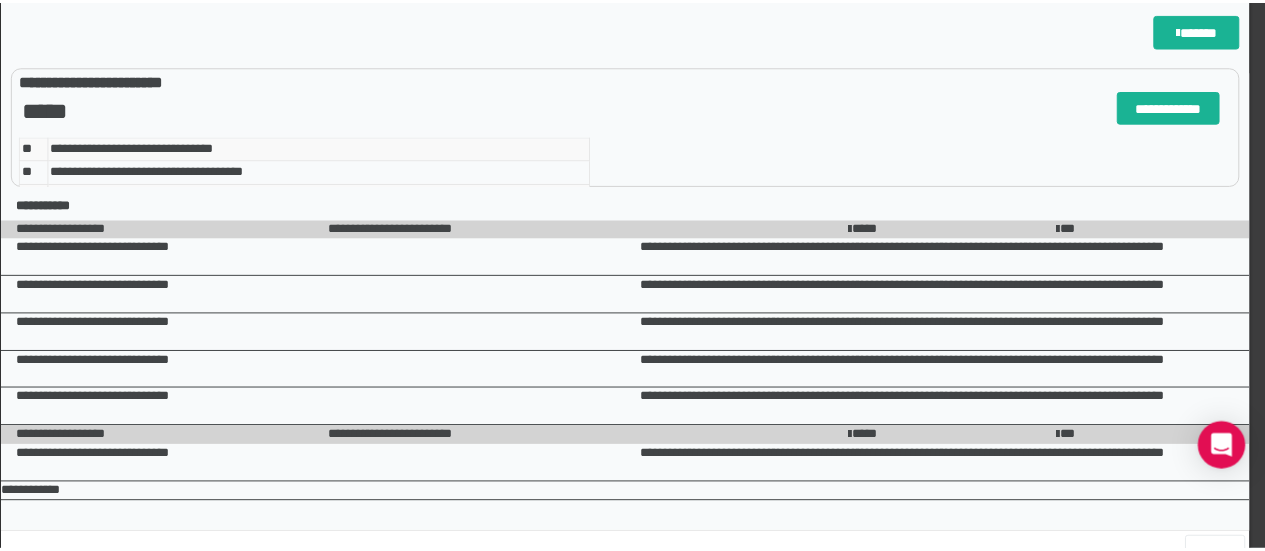 scroll, scrollTop: 0, scrollLeft: 0, axis: both 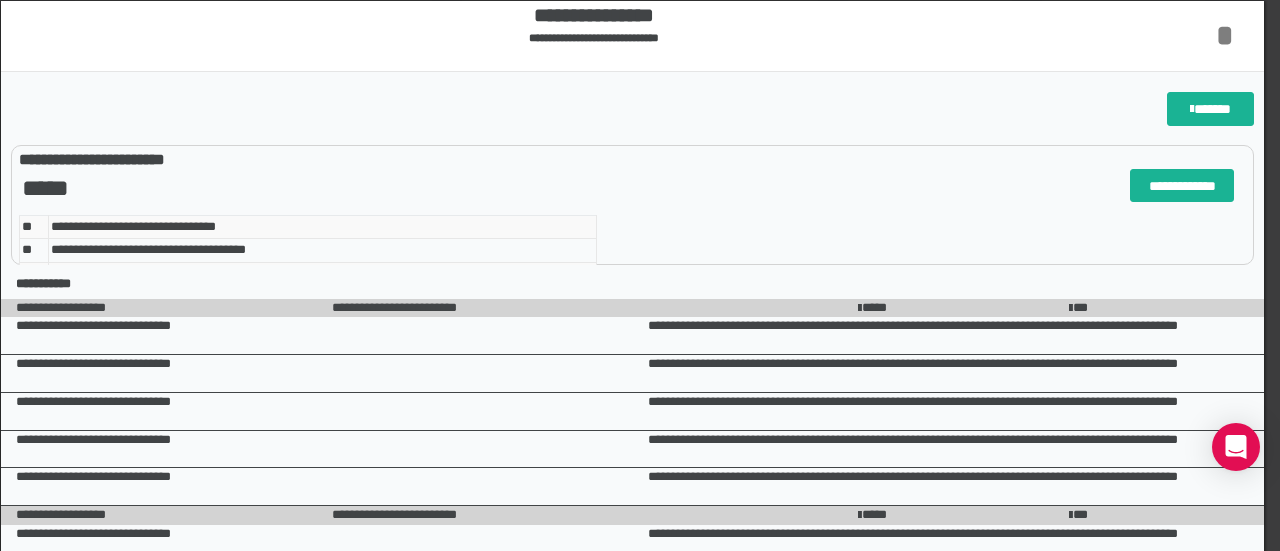 click on "*" at bounding box center (1225, 35) 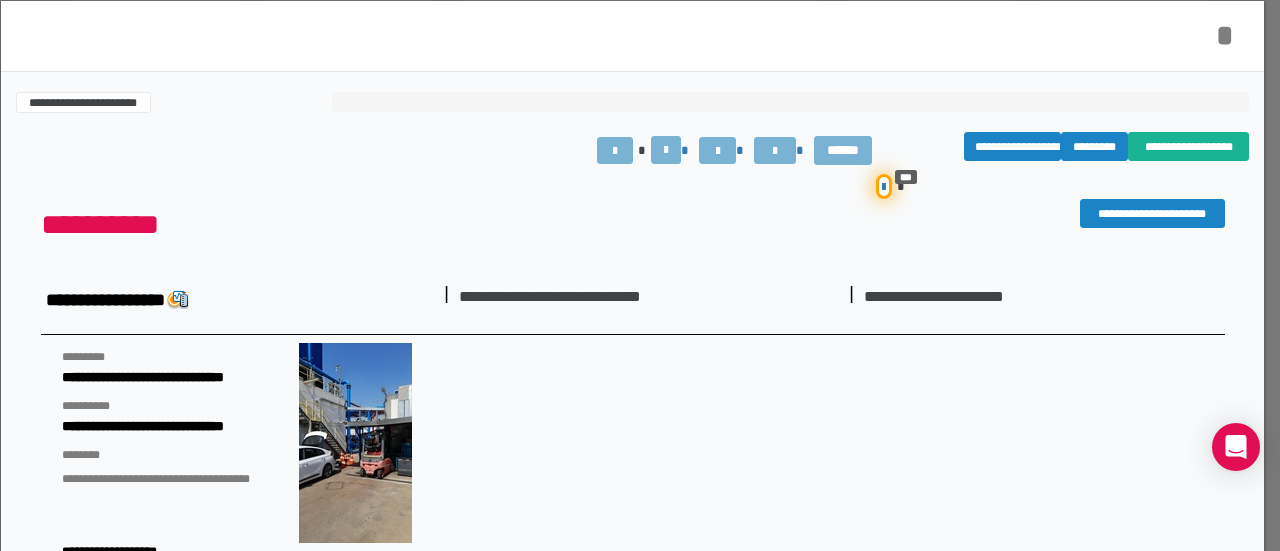 click on "*" at bounding box center [1225, 35] 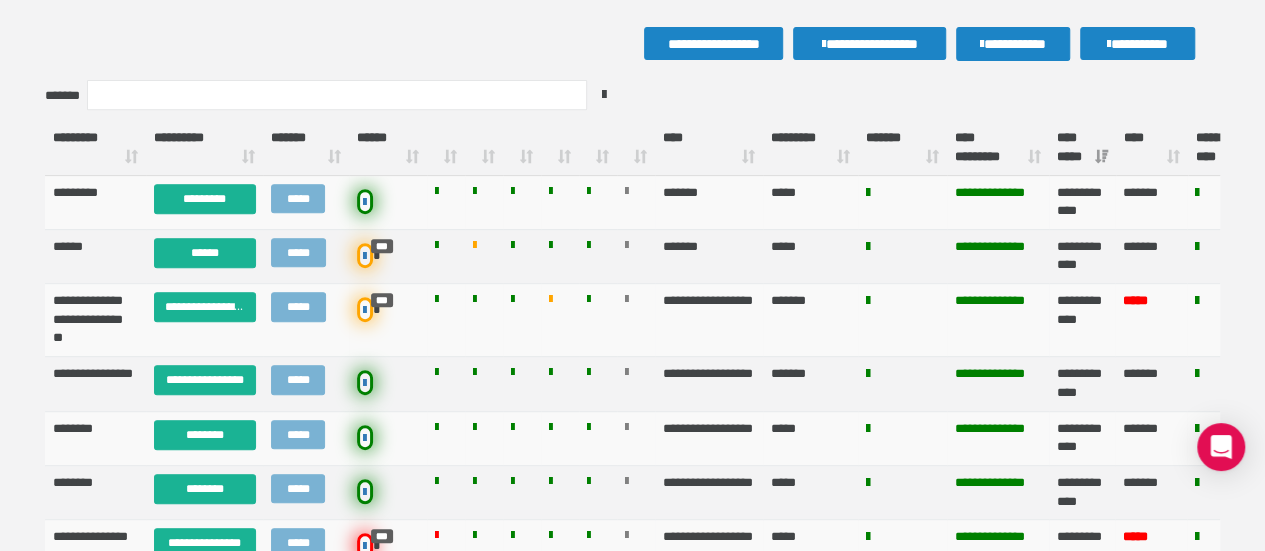 scroll, scrollTop: 382, scrollLeft: 0, axis: vertical 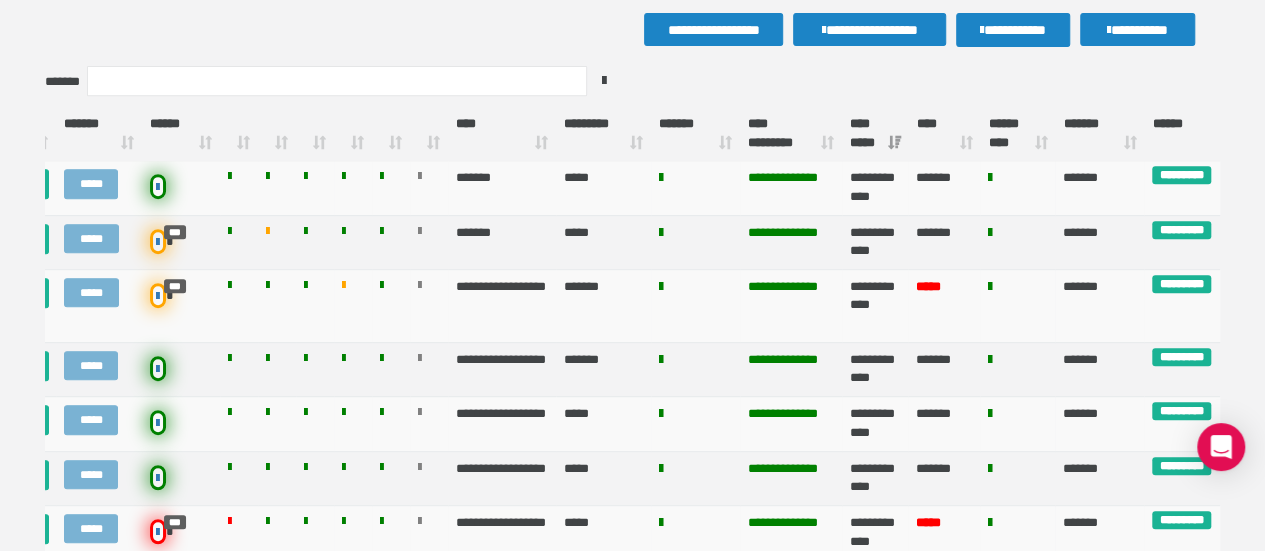 click on "*******" at bounding box center (1100, 134) 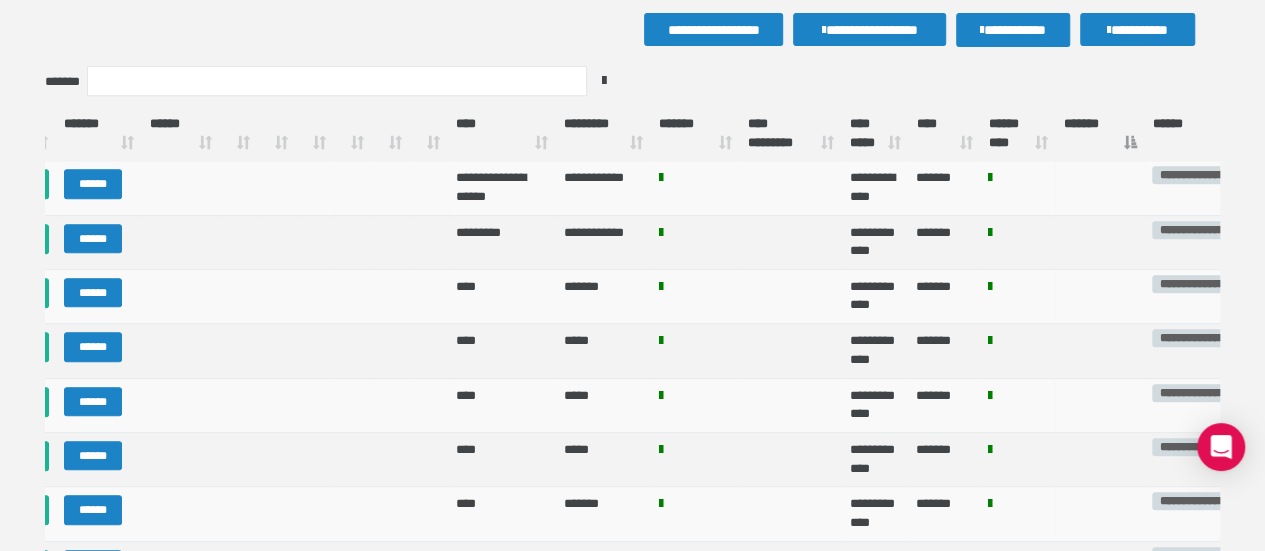 click on "*******" at bounding box center (1100, 134) 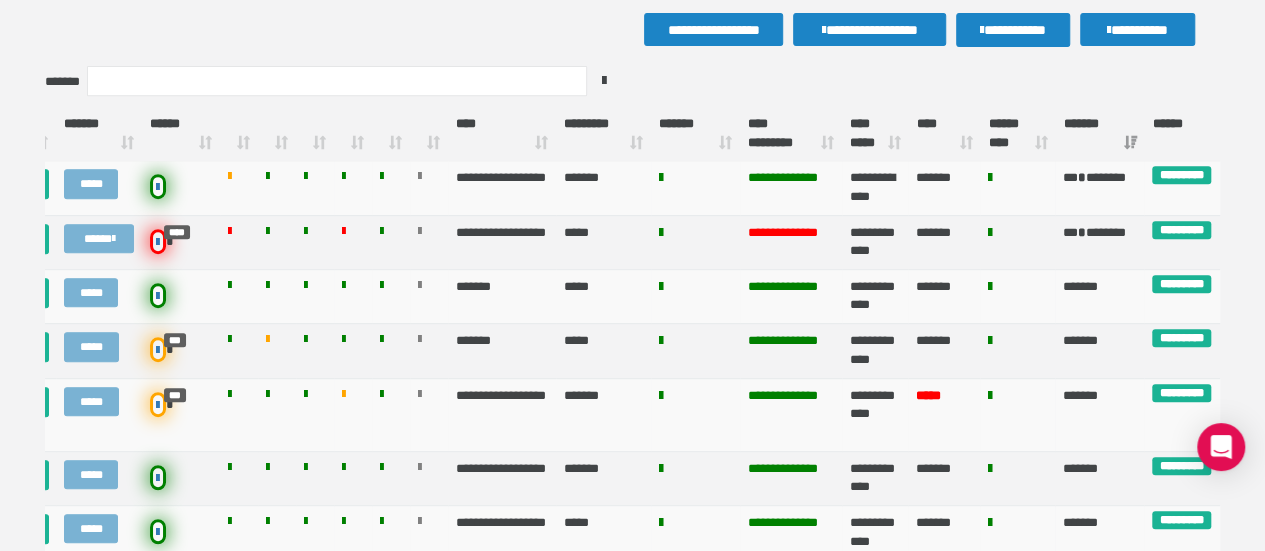 click on "*******" at bounding box center (1100, 134) 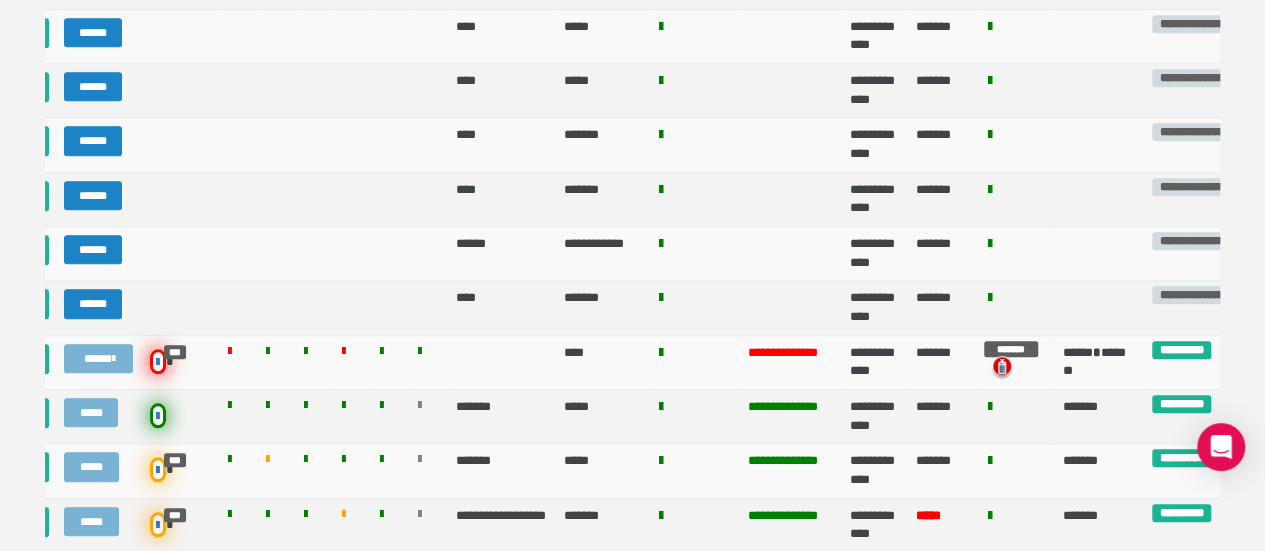 scroll, scrollTop: 752, scrollLeft: 0, axis: vertical 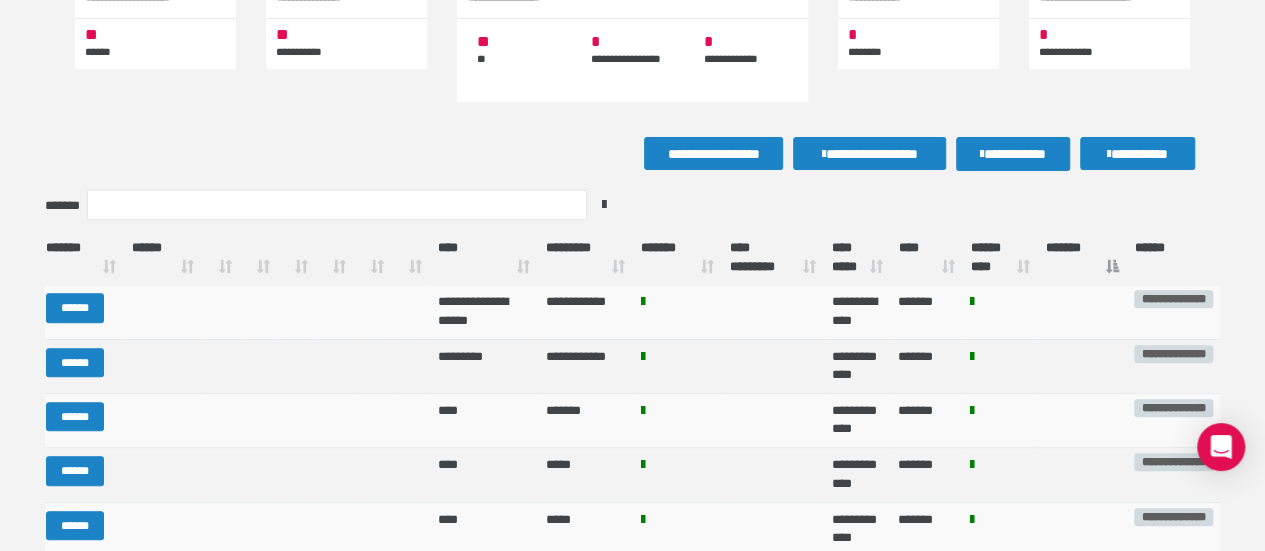 click on "*******" at bounding box center [1082, 258] 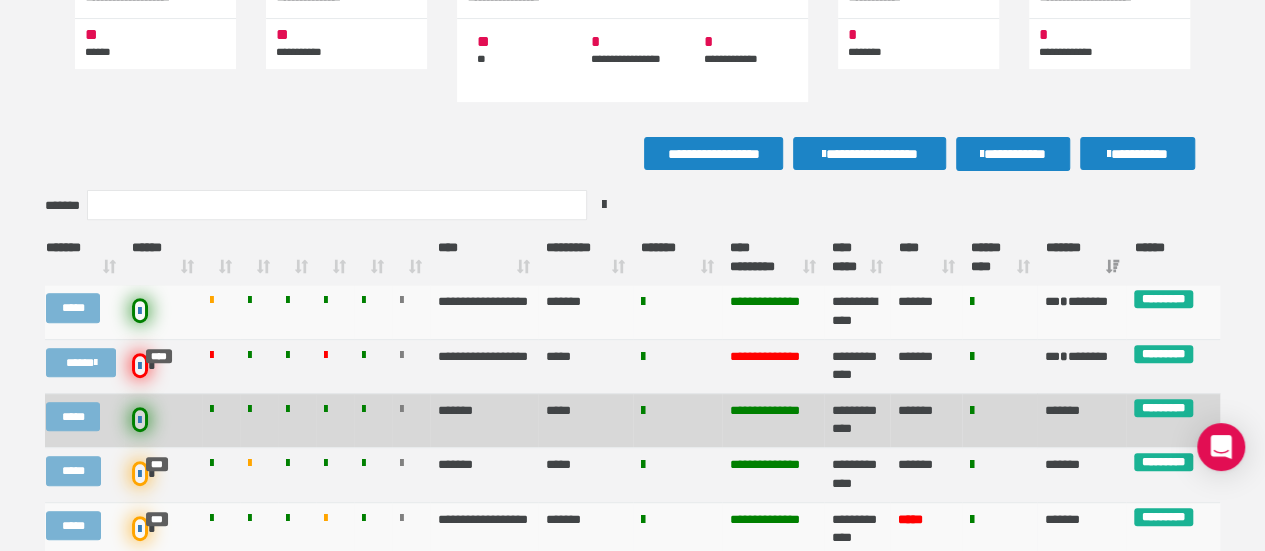 scroll, scrollTop: 0, scrollLeft: 0, axis: both 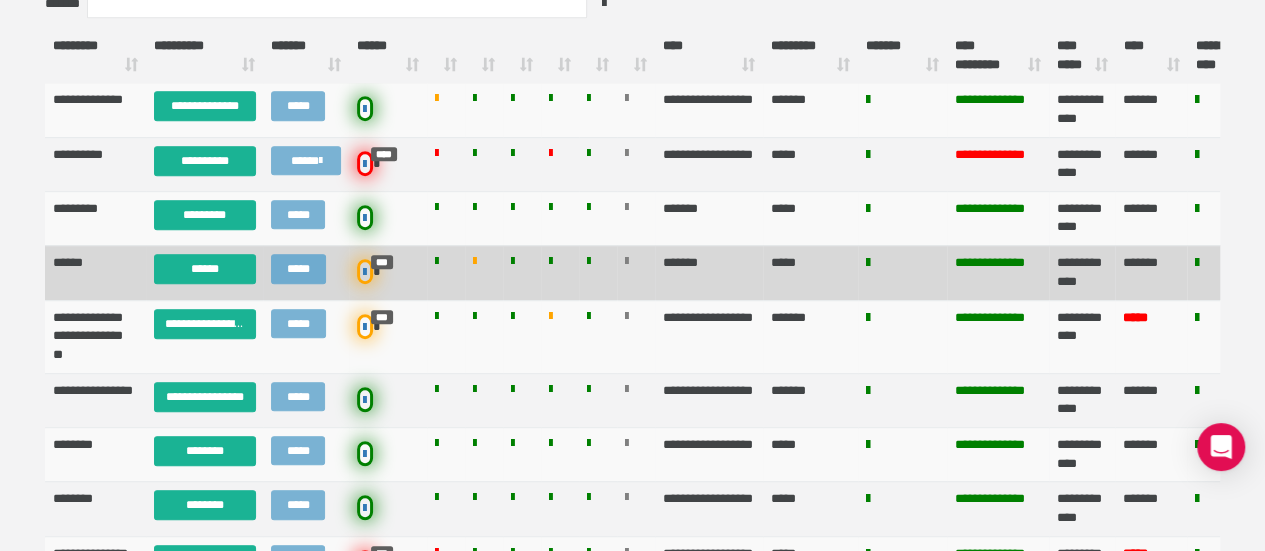 click on "*****" at bounding box center (298, 269) 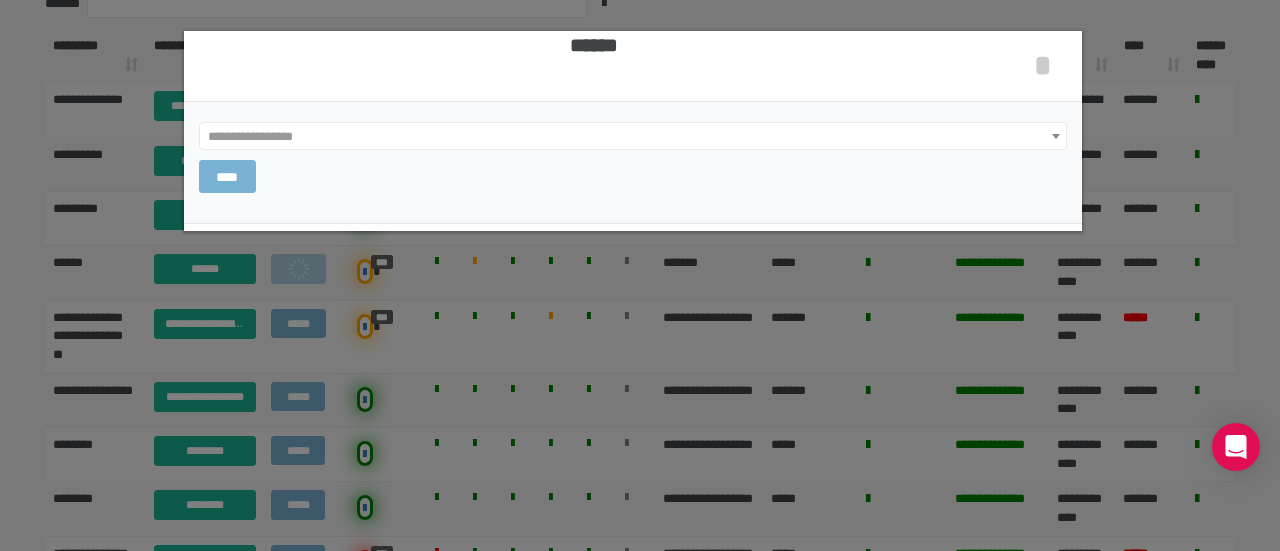 click on "**********" at bounding box center (250, 136) 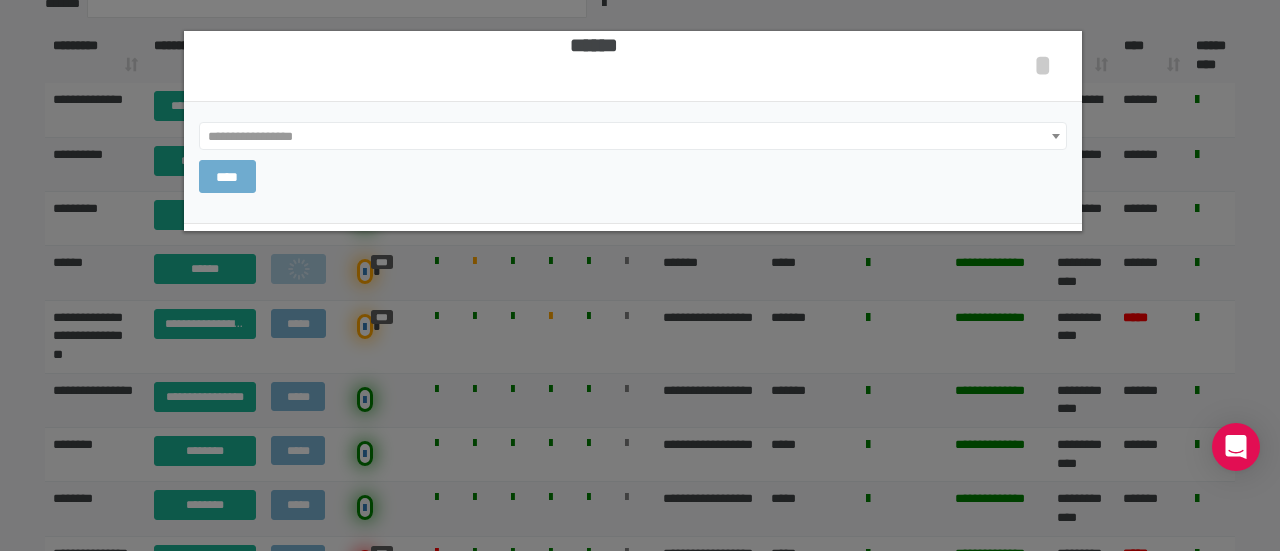 click on "****" at bounding box center (227, 177) 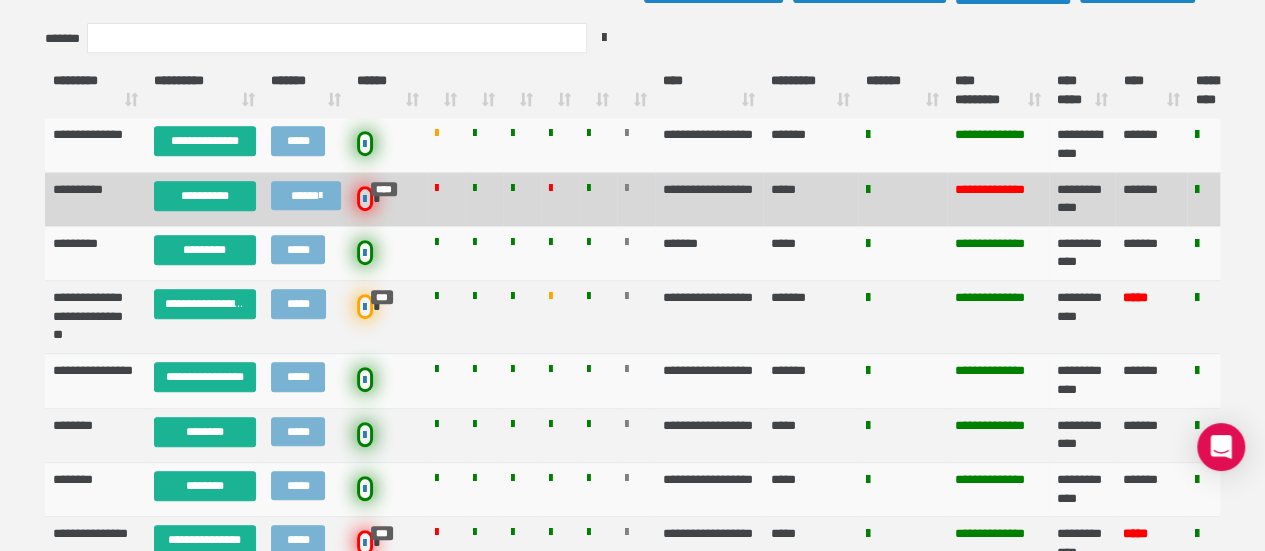 scroll, scrollTop: 422, scrollLeft: 0, axis: vertical 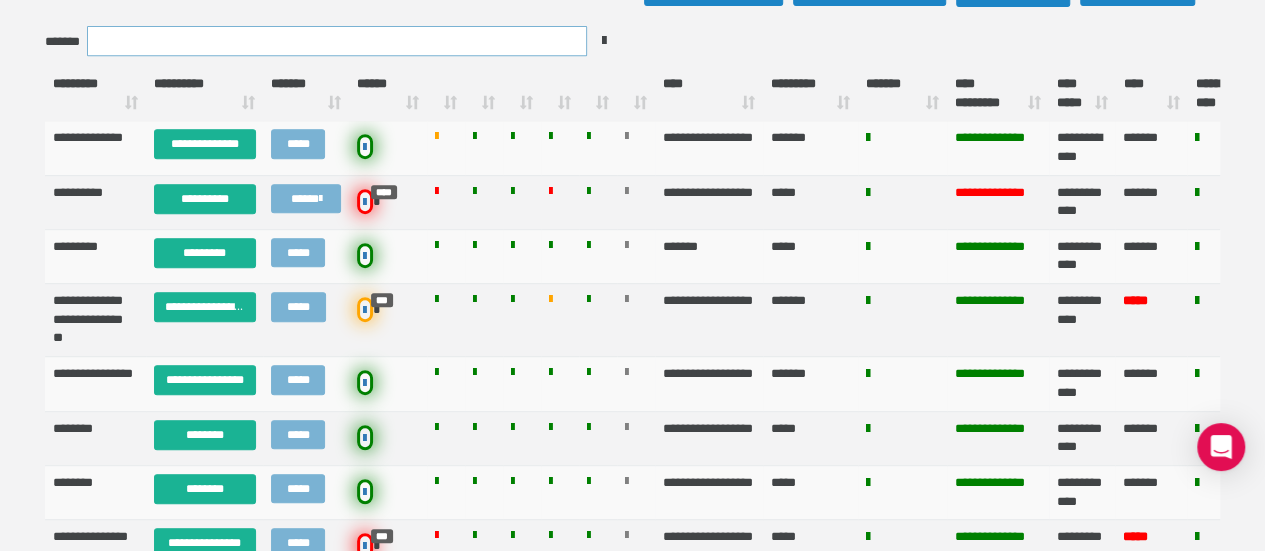 click on "*******" at bounding box center (337, 41) 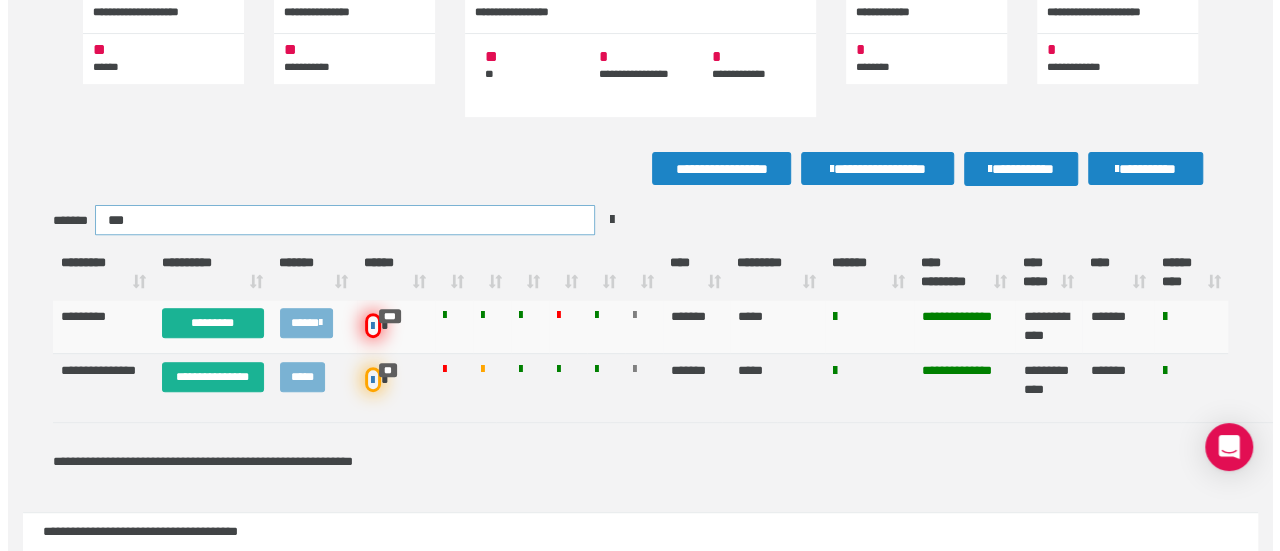 scroll, scrollTop: 242, scrollLeft: 0, axis: vertical 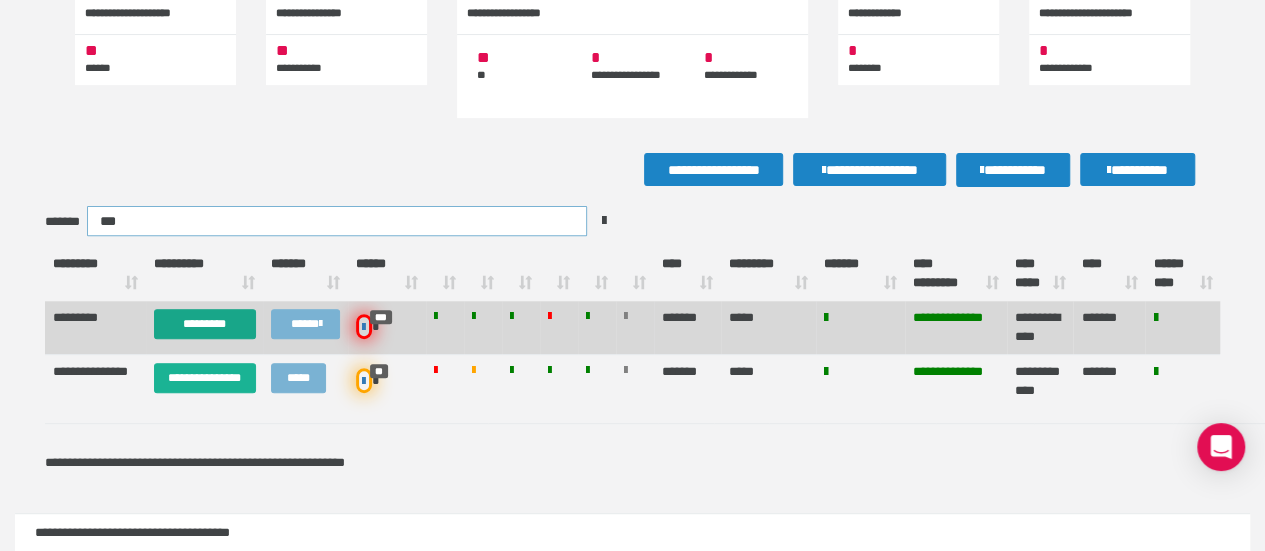 type on "***" 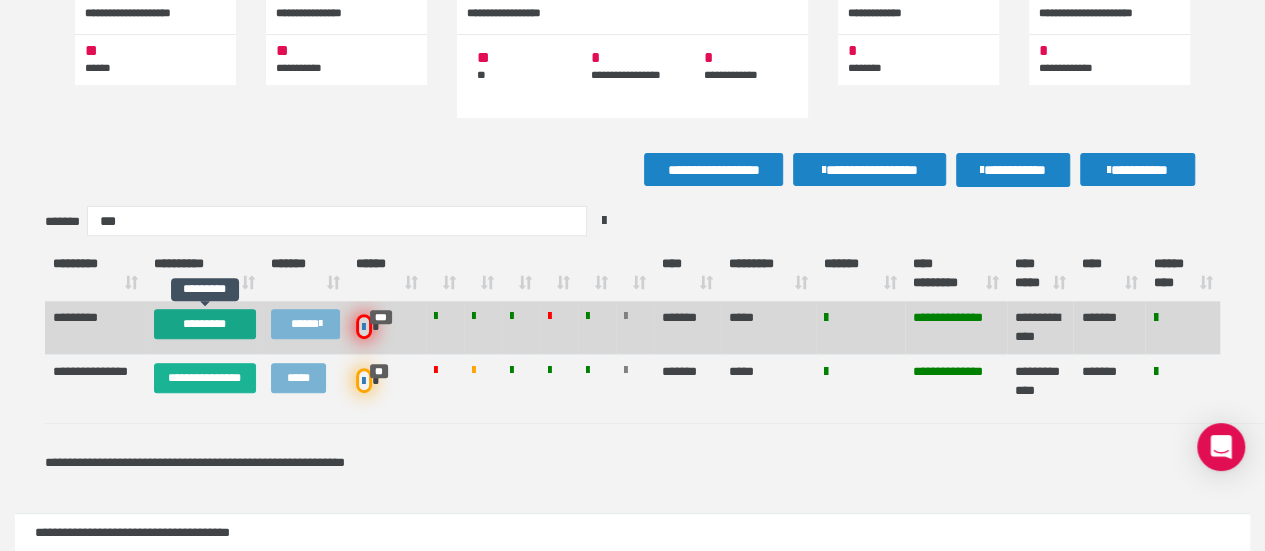 click on "*********" at bounding box center [205, 324] 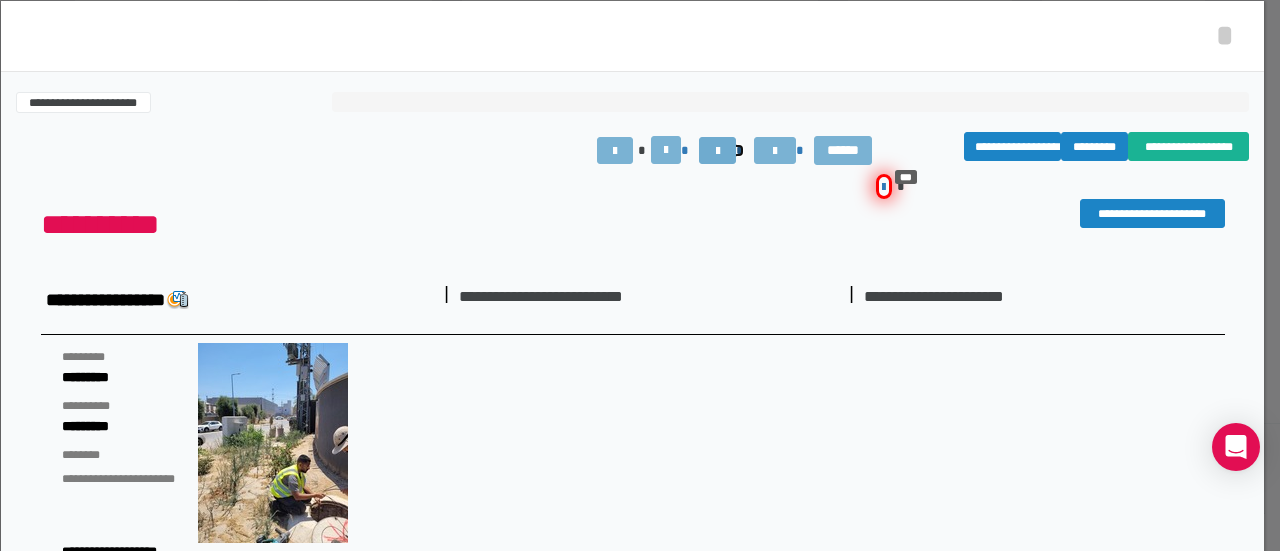 click at bounding box center [717, 150] 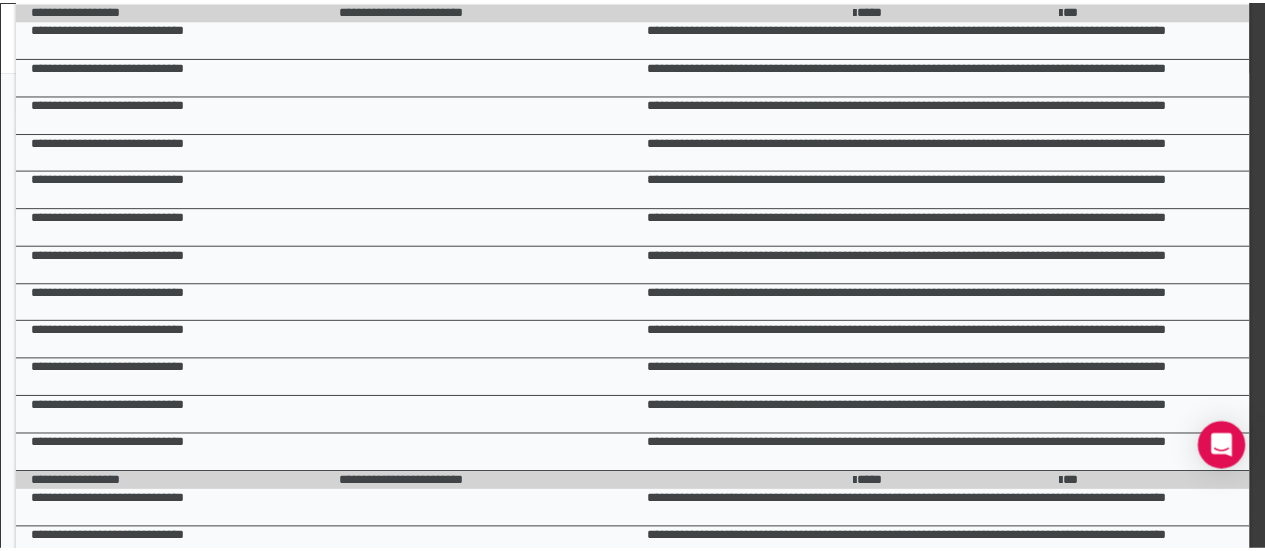 scroll, scrollTop: 0, scrollLeft: 0, axis: both 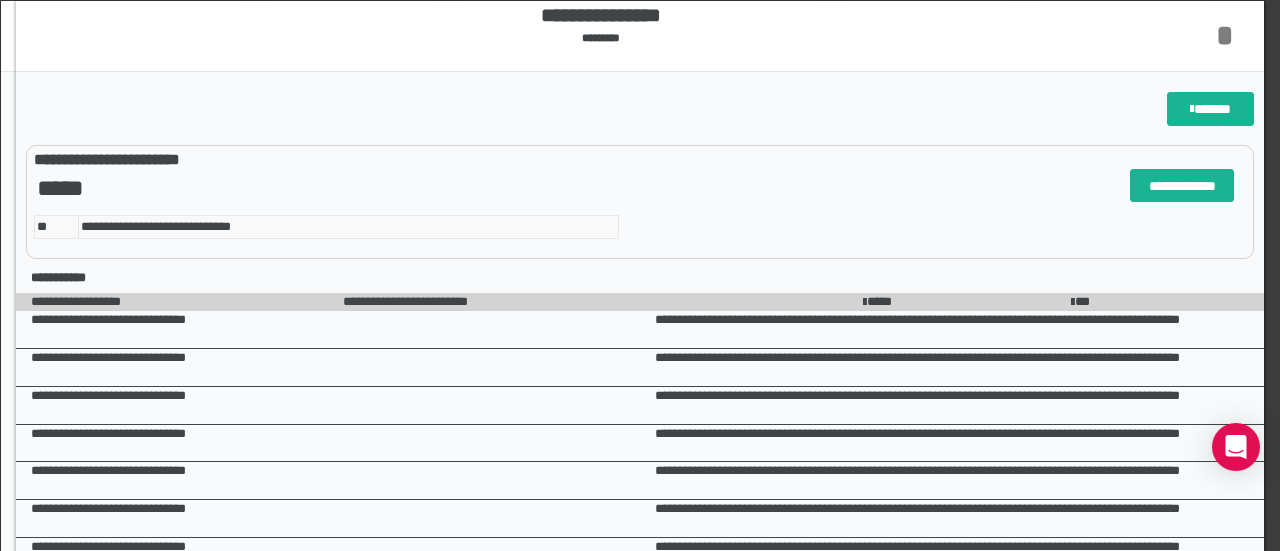 click on "*" at bounding box center (1225, 35) 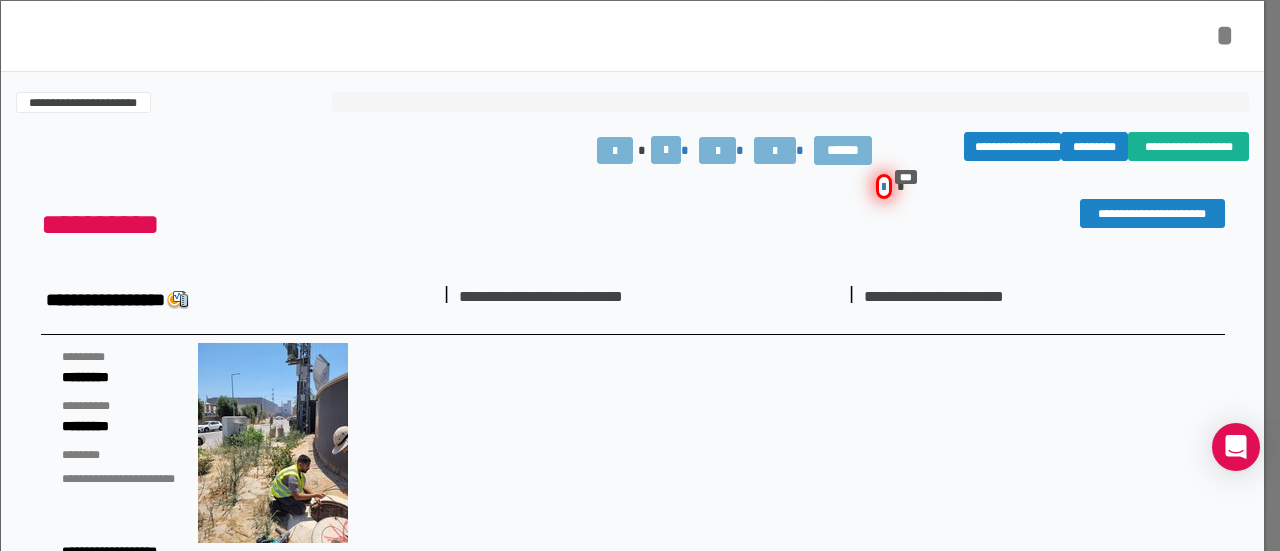 click on "*" at bounding box center [1225, 35] 